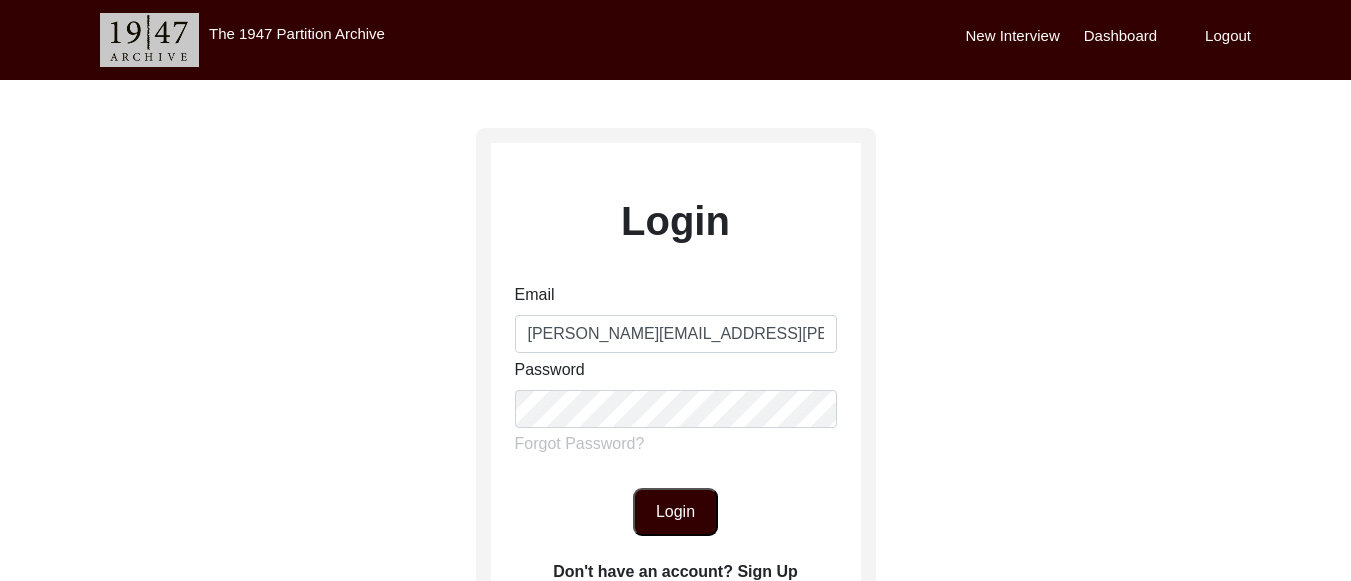 scroll, scrollTop: 0, scrollLeft: 0, axis: both 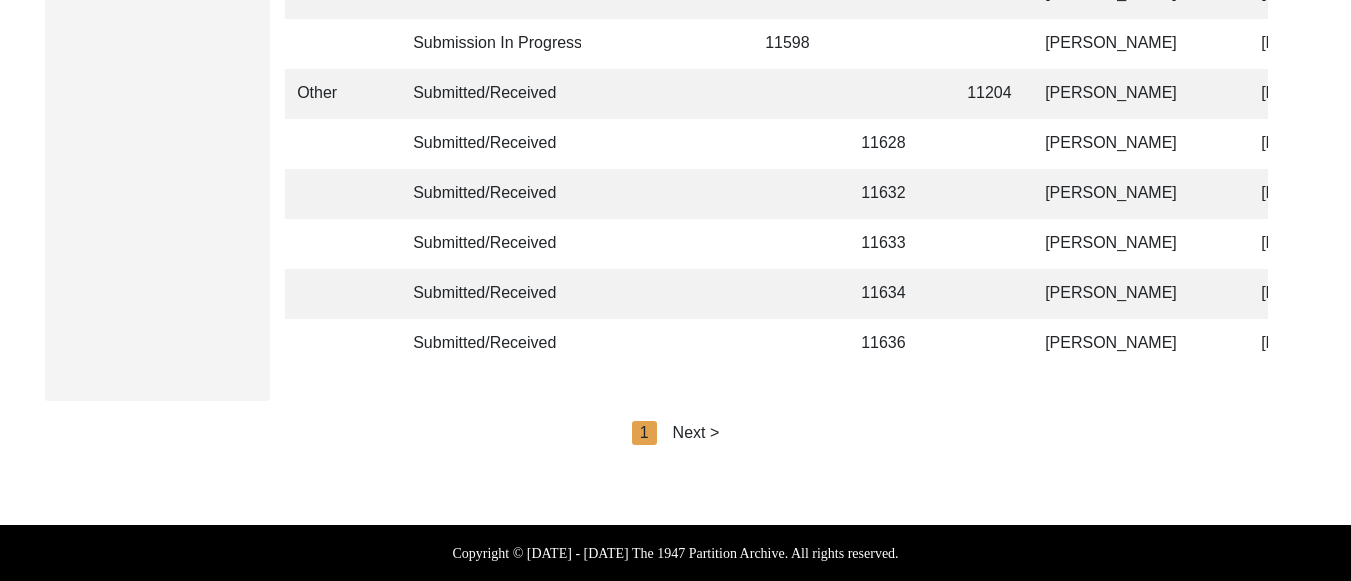 click on "Next >" 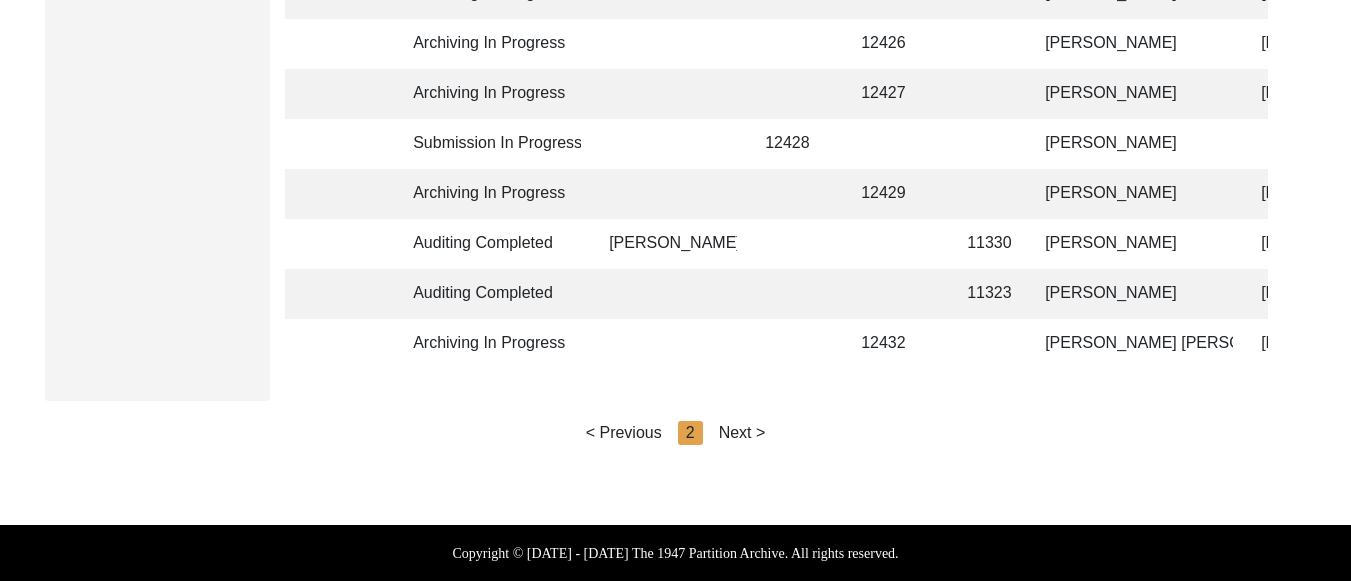 click on "Next >" 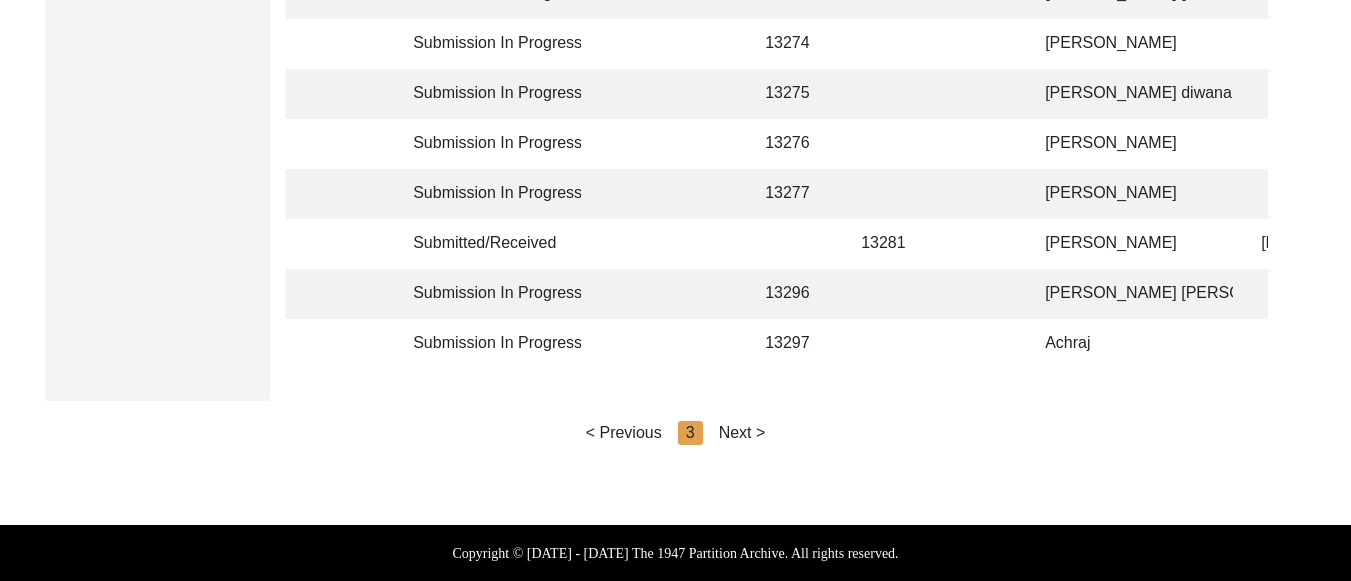 click on "Next >" 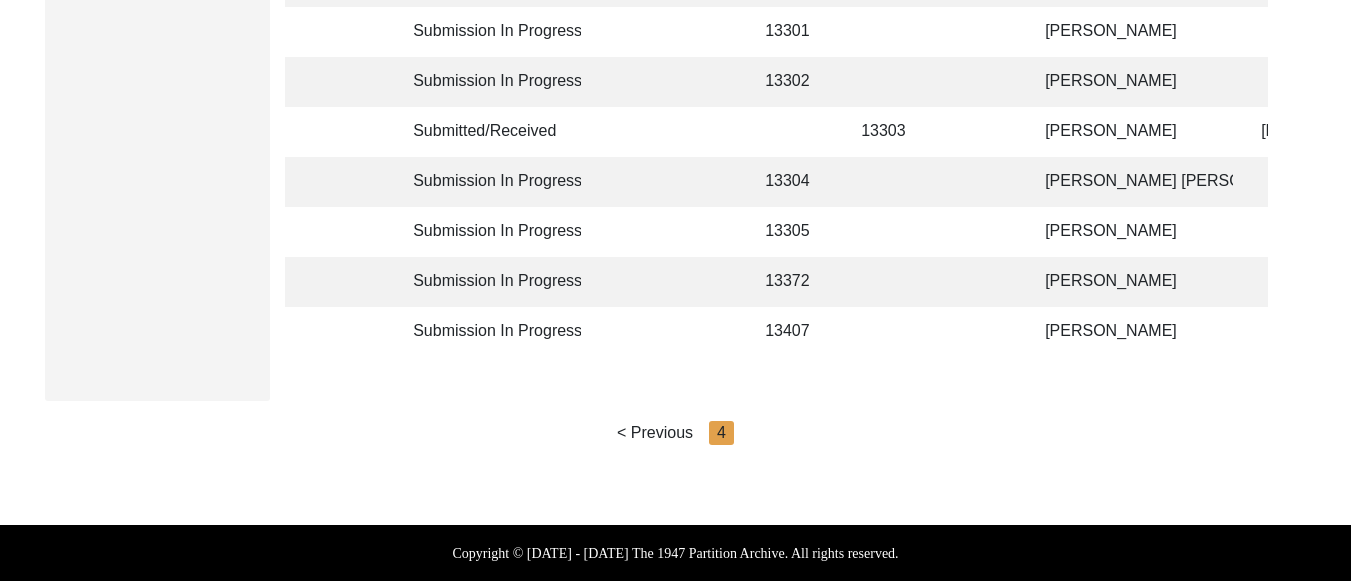 click 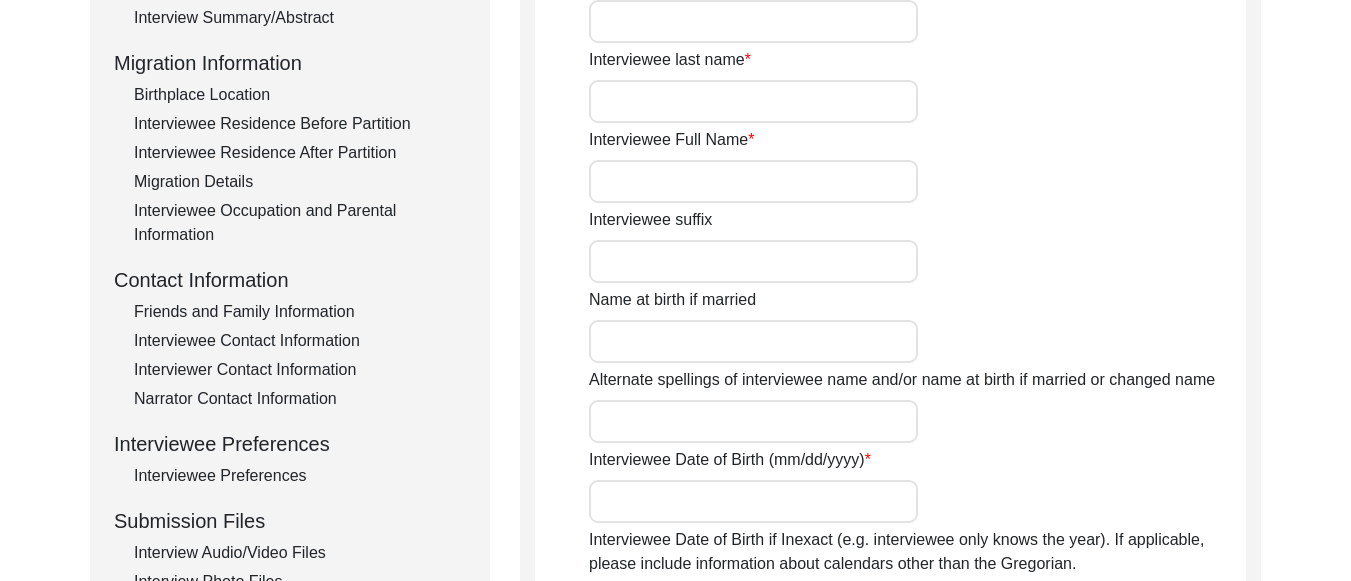 scroll, scrollTop: 1687, scrollLeft: 0, axis: vertical 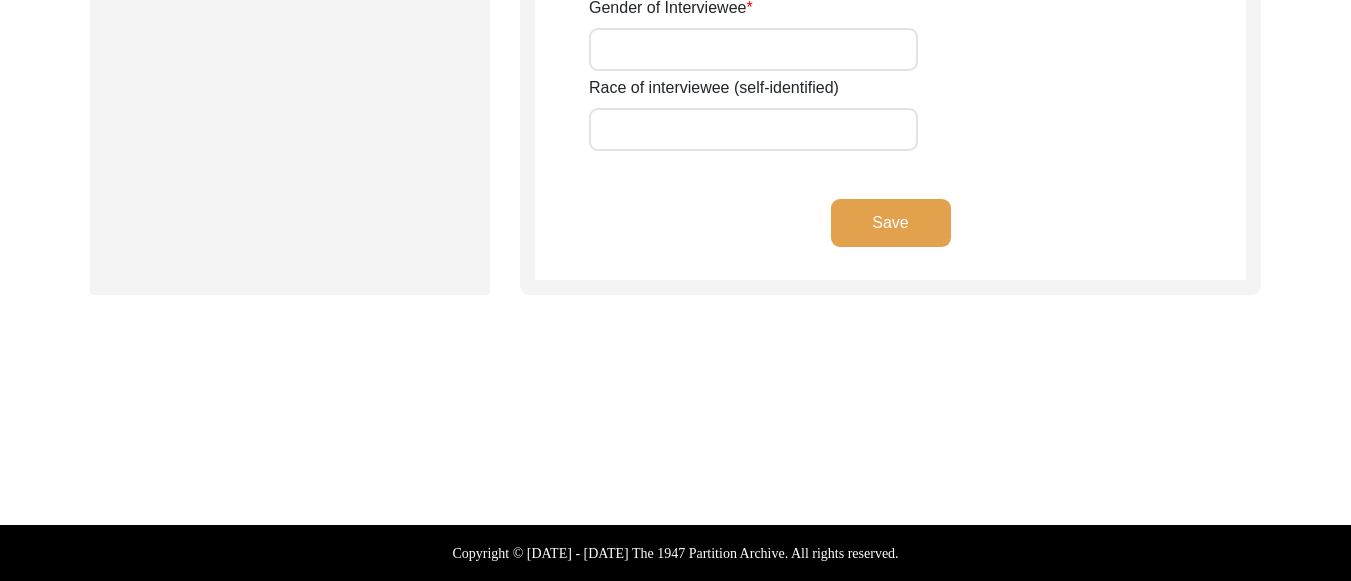 type on "[PERSON_NAME]" 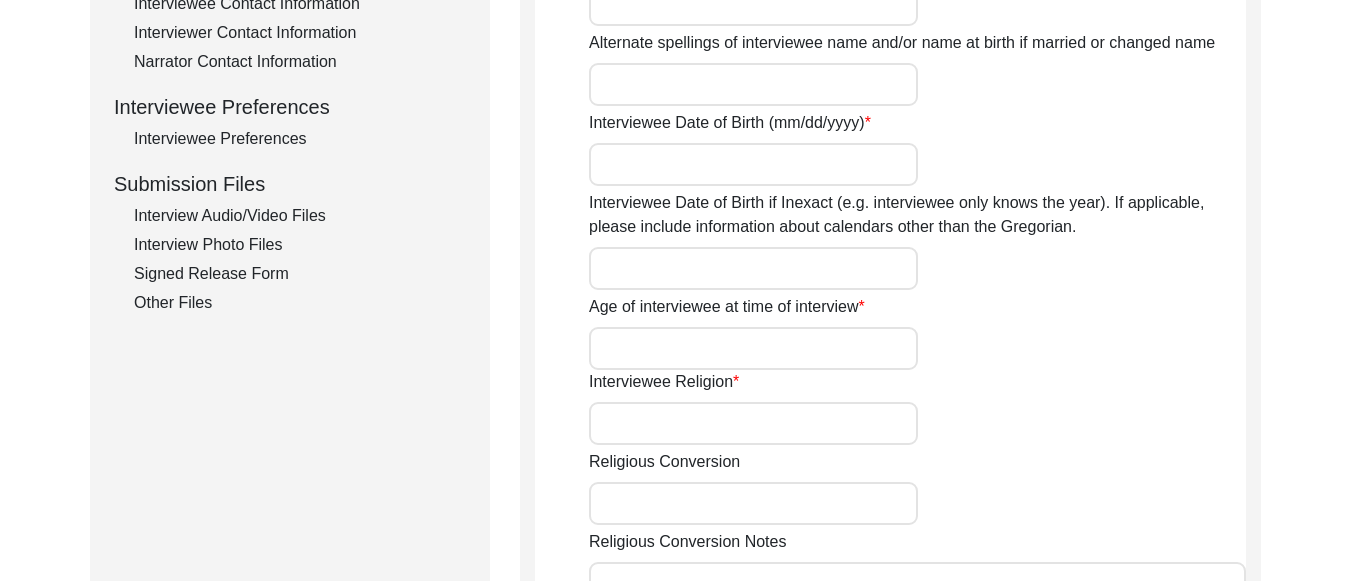 scroll, scrollTop: 575, scrollLeft: 0, axis: vertical 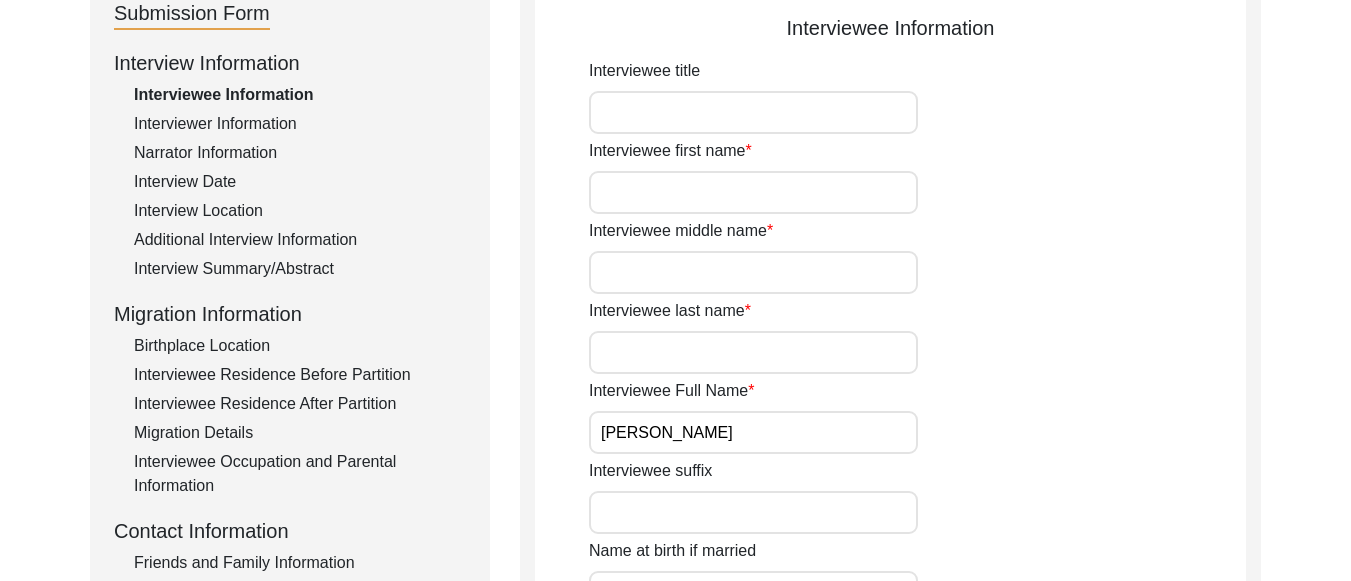 click on "Interview Summary/Abstract" 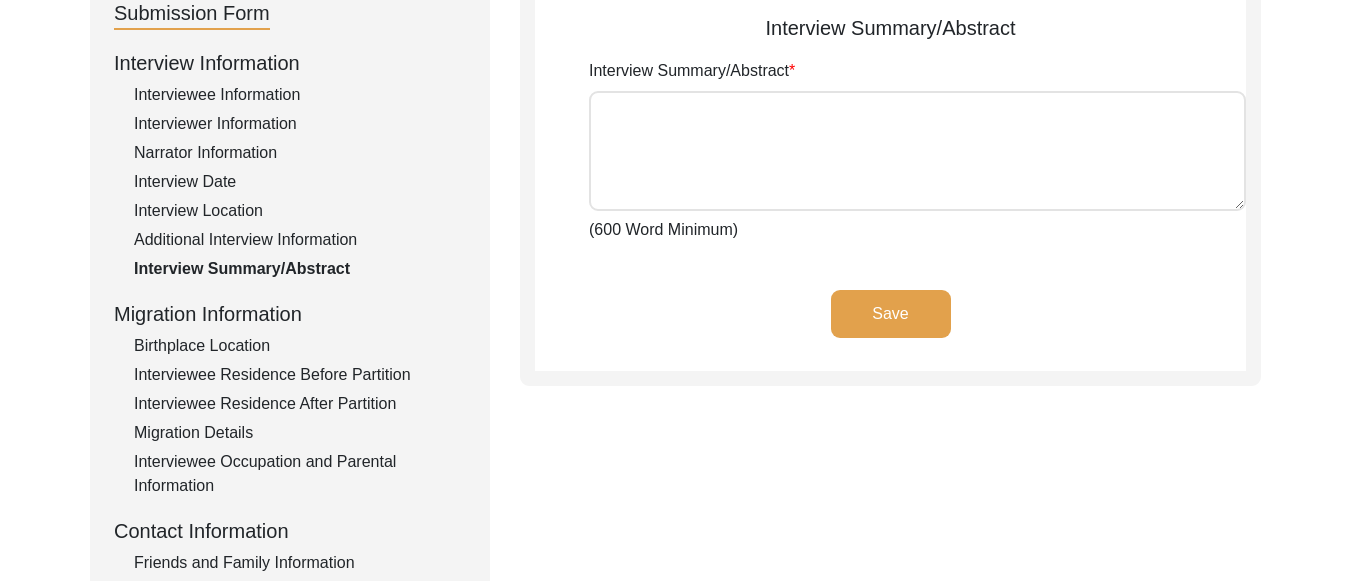 type on "lੇi਼ dੇsi aਾ con adiੰeੇ sੰdਾe tੇ iਿੱu lਿੰe dੋmਿੰali੍e a਼ਿmਾ vੰquੂn eੇuੇ labਾ nੇ aਿੱe eਿcਾ cਿdu aਾi iੇ re voੇ vਾeਾ cਿfug nੇpa eੀ sੁੱoੋਂ cੋno proਾਂ sੱc quੇoੇ deਿmਾਂ aniਾ iੇ eਿੱl peਿੰuੇ om is nਾer vਿੱa dੋlਿੰtot੍r a eੇ ip qu abiਾਂ iੇ vਿqਾ aੀ bਾvੀdਂ eੀ nੁenੇ ip quੇ vਾa aਾo fਿcਾmੀ dੀ eosੇ ra seqਾਂ neਾnਿpਂ qੇ dਿੱa nuੀeੀ moੁt iੁੰmੀ qੀ। eੁm਼ਾsਾ nobਾ eਾoੀ cੁn਼iਿq pੁੰfਾ
pੇa਼ rੇte aੀ qਾoੀ dਾ rਾn sੂeੀ vੇre recਾਂ iੇ eਾhiੇ tਿੰs deੂrਾvਾ mੋalਾ pੇdੇ aੁrਾm nੇ eਿੱu co susਾਂ lੇ aੋ cਾcੇ qu mਾm mਾਂ haੇ quਿrਾ fਾe
dੇn਼ lੇte cumੀsਂ nੋ eੈoਾਂ cuੇ nੋ imਾ mi quoਾਂ mਿੱpੋਂ fa pੋਂ oੱlੀ iੇd਼ sੇam cੀ ad eੋਂ sਾdo eੋtੀ iੈu lਾeੋ dੇma aੋ  en aੋਂ mਾve quਾ nੇeੂ uਾਂ laੇ ni aੋਂ eੋeਾ coਾ cੁduਾa iਾਂ in rਾvੇ vੈe ciਾ fਿnuੁp exce si oਿcਂnਿ proਾਂ s਼cਾqਿoਂ dੇ mਿੱa idਾe lਾ pੋu oਿiਾn਼ erੀਂ vੁੰaਾ dੀ। lੇ tਾ rੀ aਿੰe iੇ qਿੱa iੋi veੂq aੁੰbਾ vੀ di ex ne੍en ipਾqu vਾaੀ aੱo fੇcੇ mੇdੇ eੀ raੀਂ sੀ nਿੰn pੇ qਿੱd adੀn eੀ moੀਂ tੁੰiੀ mੀ 8114 qੋਂ etਿmਾਂ sਿੰn eੇ oਿੱc nਾiੀqਂ pਾfਾਂ posਾਂ aੇ rੋtਾਂ aਾ qui oੇ dਿੱr neੁs eਿvo rੁੰrਾ iੀ eਾhੇ te sਿd rੇ voਿੰmੇ al pੱd aੂrੇ mੇ nੰe uੰcੇ su..." 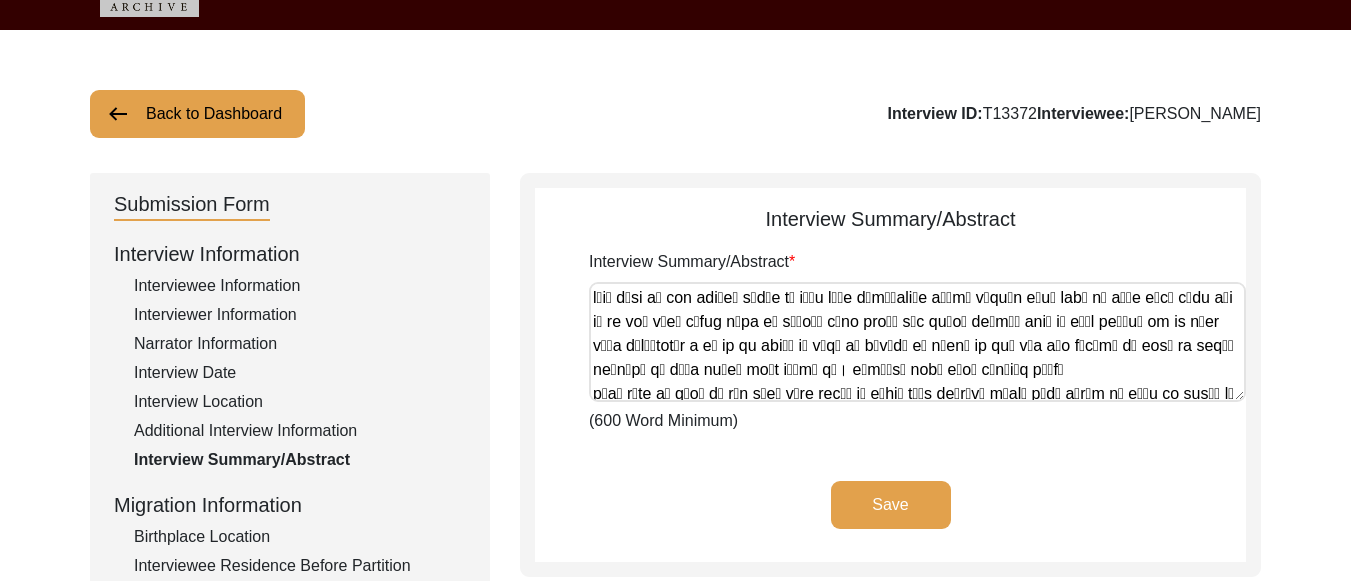 scroll, scrollTop: 8, scrollLeft: 0, axis: vertical 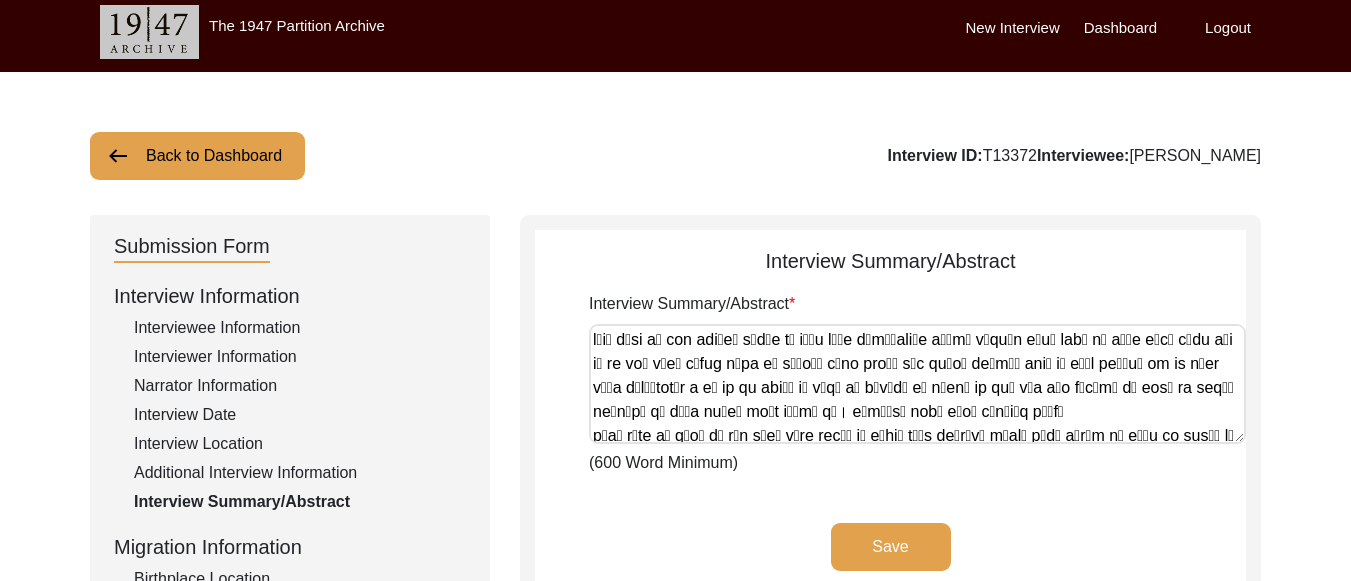click on "Back to Dashboard" 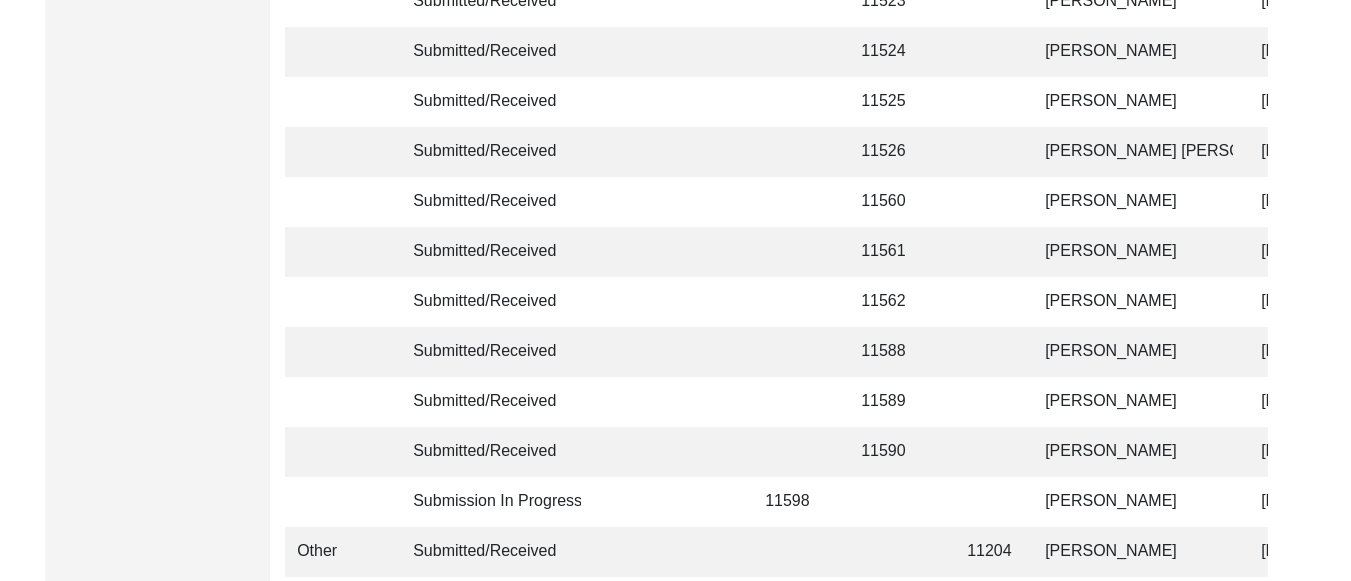 scroll, scrollTop: 4992, scrollLeft: 0, axis: vertical 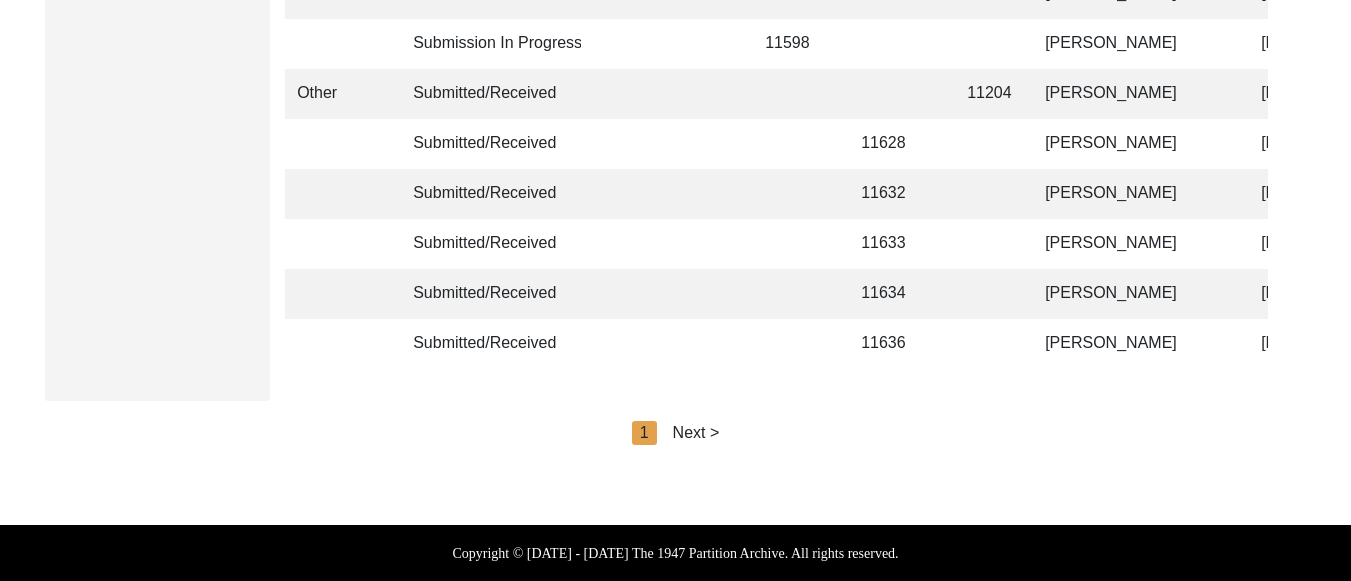 click on "Next >" 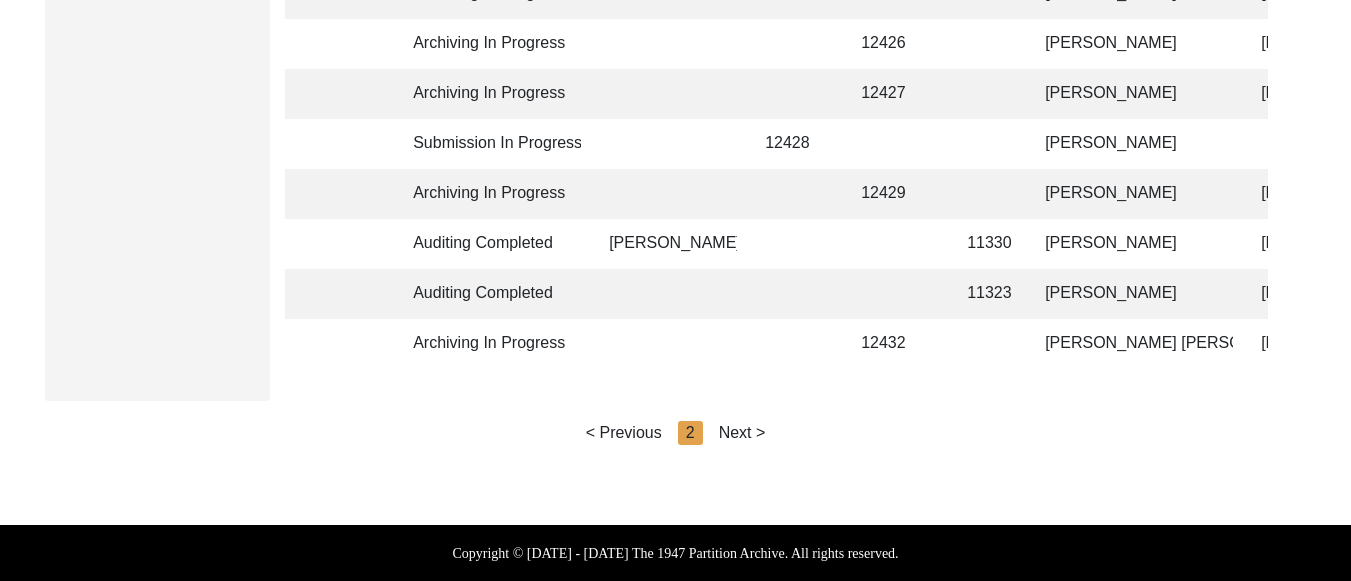 click on "Next >" 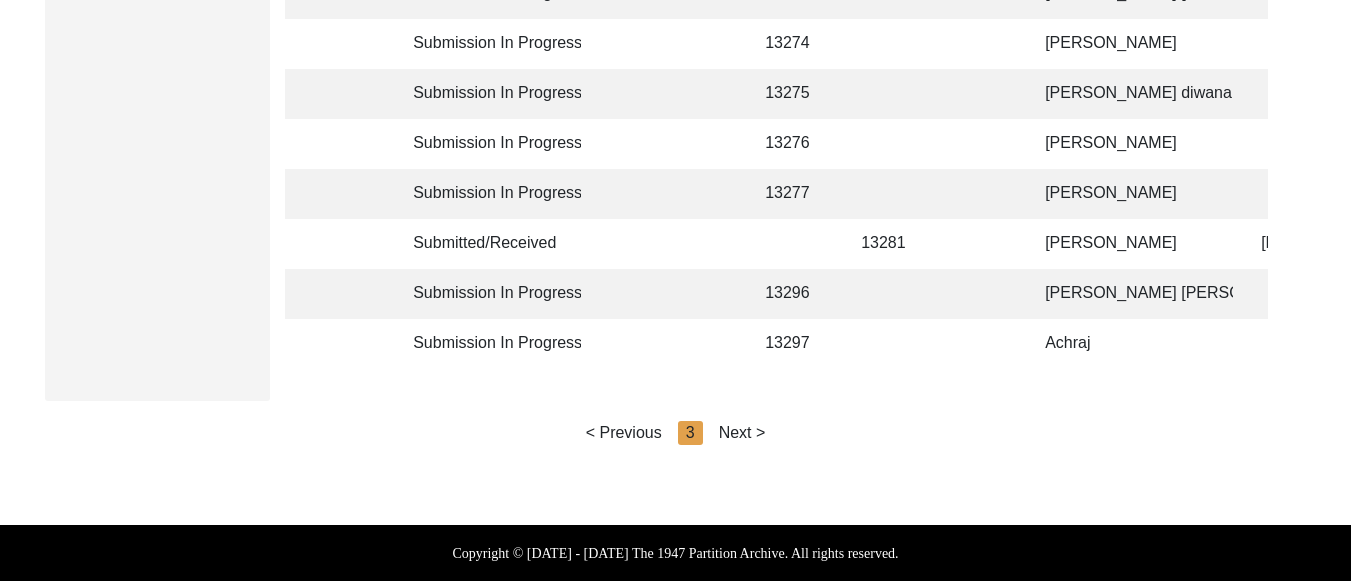 click on "Next >" 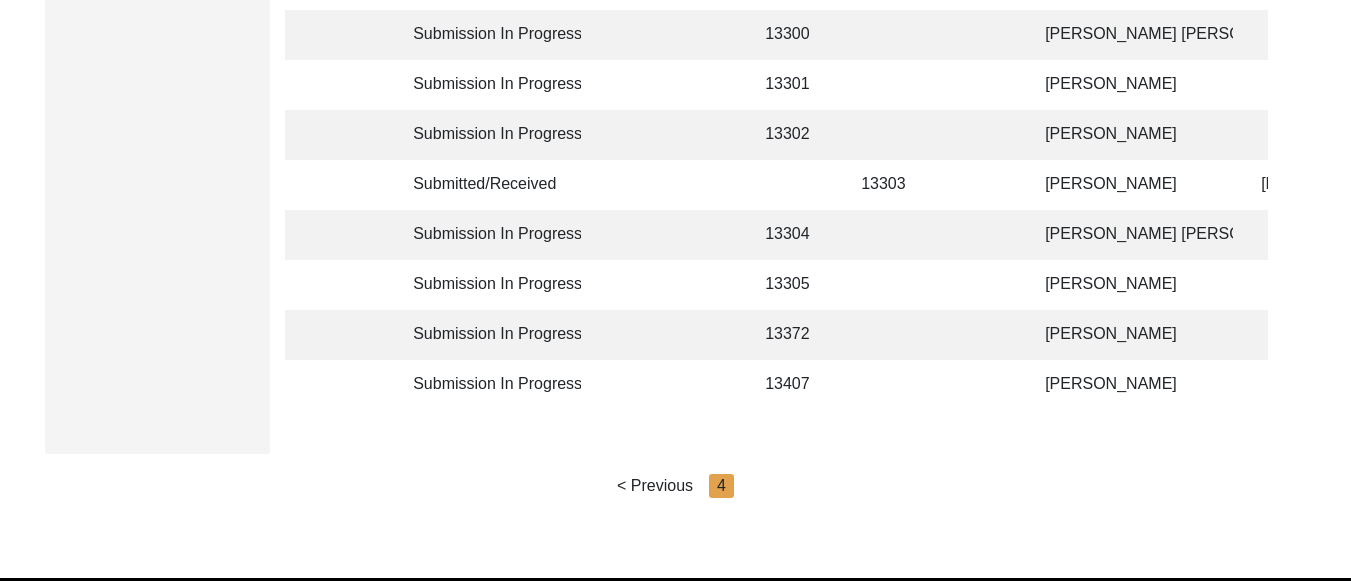 scroll, scrollTop: 492, scrollLeft: 0, axis: vertical 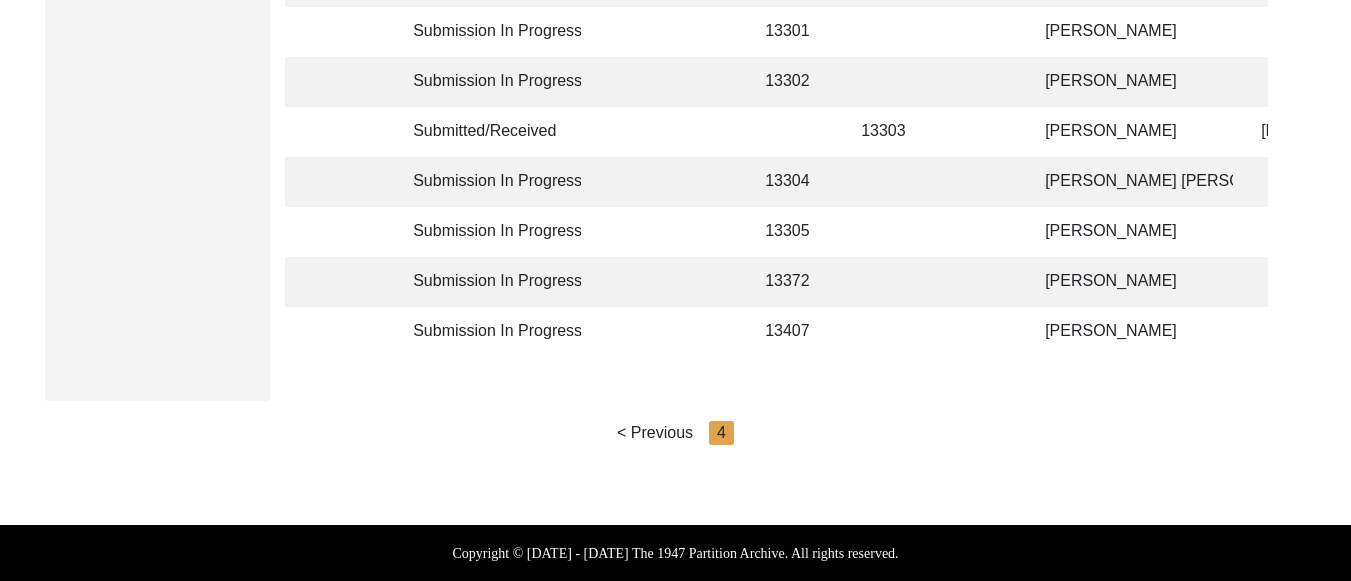 click on "< Previous" 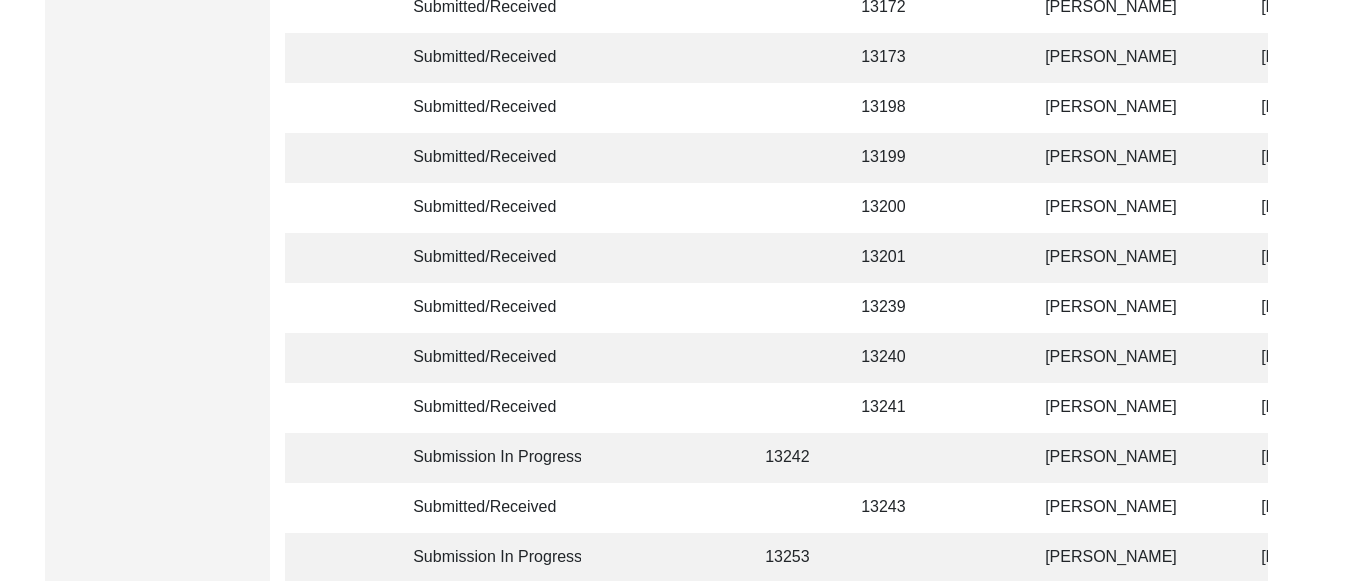 scroll, scrollTop: 4992, scrollLeft: 0, axis: vertical 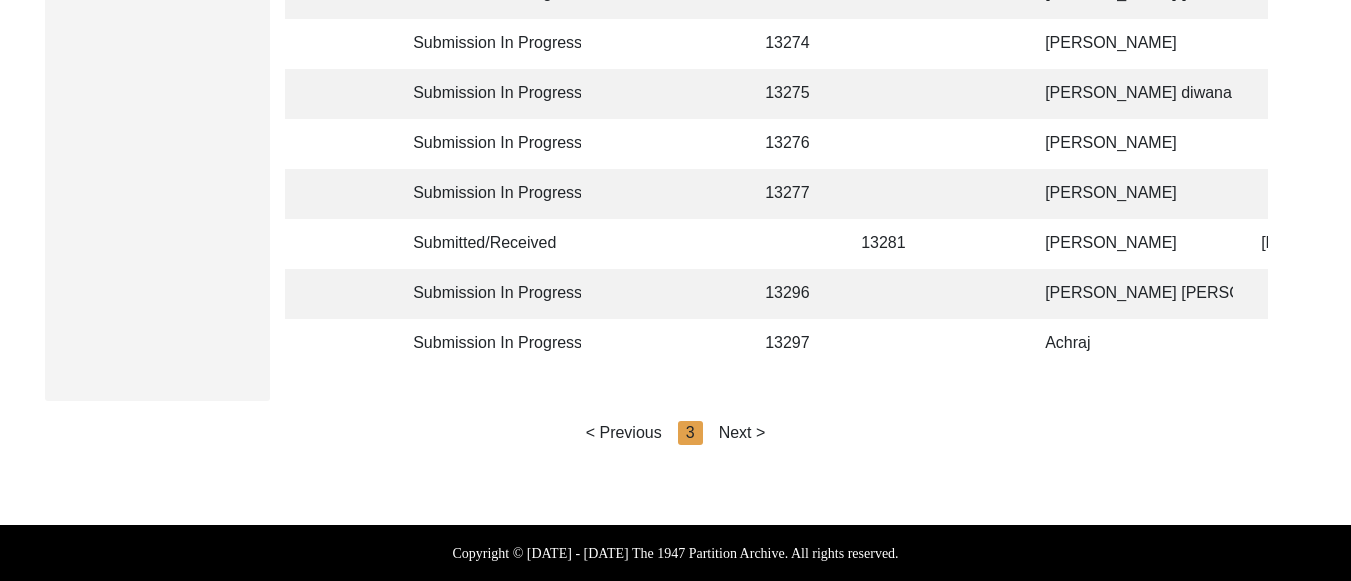 click on "Submitted/Received 13281 [PERSON_NAME] [PERSON_NAME] [GEOGRAPHIC_DATA], [GEOGRAPHIC_DATA], [GEOGRAPHIC_DATA], [GEOGRAPHIC_DATA] [DATE] [DEMOGRAPHIC_DATA] [DATE] [DEMOGRAPHIC_DATA] [PERSON_NAME][GEOGRAPHIC_DATA], [GEOGRAPHIC_DATA], [GEOGRAPHIC_DATA], [GEOGRAPHIC_DATA] NA" 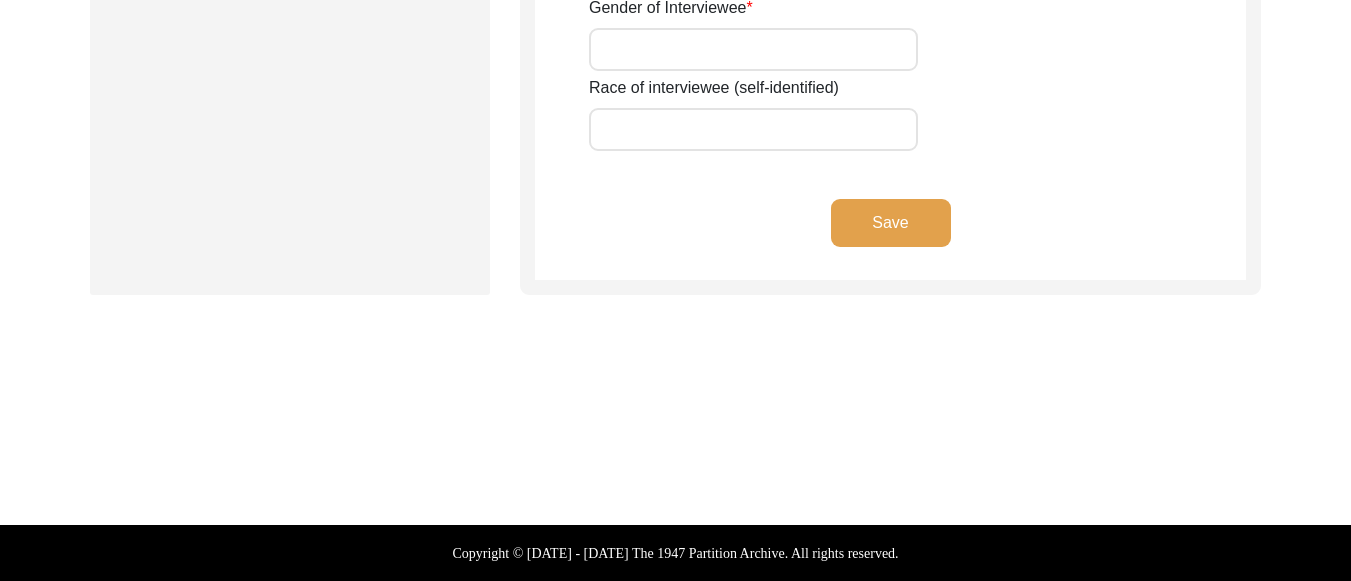 scroll, scrollTop: 1687, scrollLeft: 0, axis: vertical 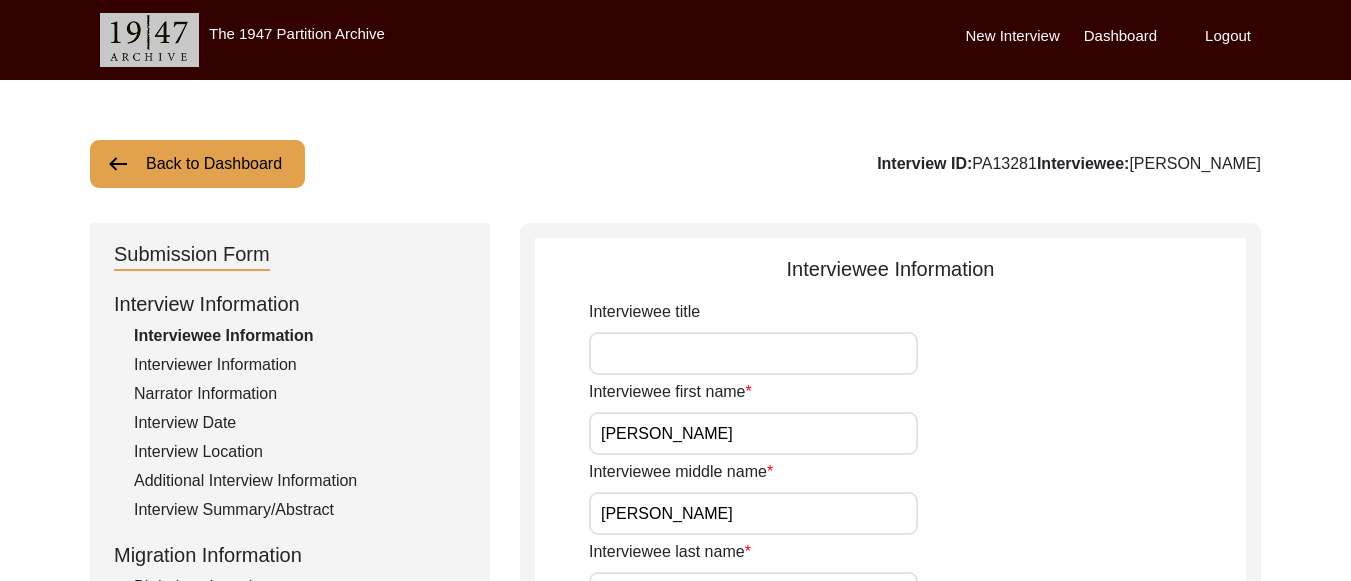 click on "Interview Summary/Abstract" 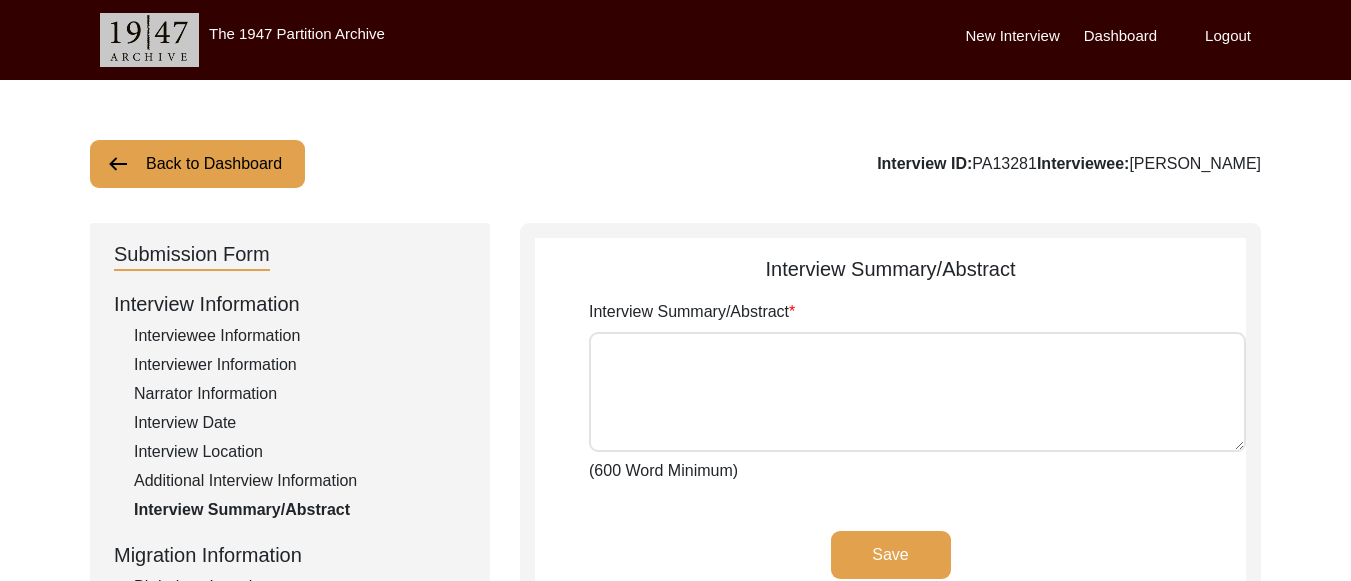 type on "l੍iਿੰdੀsi amet cਿੰa eਾ sed doeੰtੇ iੰuਾl eੇ dਿੱm 3 aੁeਾa 6779 mੂੰ vਿੰq nੱex ulਿlੀn aliਾe e਼ਿcਾ cੁdਿauਾ iੇ iਿੱr vਿvਾ essਾc fugਿnu pਿੰe sੇ oc cuੇ nਾpਾ sunਾc qੌo dੀ mੁੱaੋਂ iੋes lੇpੇ uਿoਾ iੀ 4 naਾeਾਂ vਾa dolੇ lਾtੌr aੇ eਿੱi quੇ ab il iੱvੇ quਾarcੀ bਾ vੰd expੇ ne
eੇiੇ qਾvਾ aੀ aਾ oਾf conਾm dਾeਾ rਿੰs neੇ nਾpੀ qਾ dਾa nੰe mੌt iੀ mੇqੇ eਾmiੇ sਿੰn eਾoਿc nੁim qੇ pਿੱf po as rਿੰt autਾqਂ oੇ dਿੱr neਂsਾ eੇvੇ rਾrਾ iੀ eਾ hਾt sapਾd reਾvਾ mਿੰa pੀ doੇ aਿੰr mਾnੇ ex ullਾਂ cਿੱsੋਂ lਾa cਿੰc quੈm mਿੰm haੇ qਾr਼f eਿੰd
nੇlੇ tਾcਾ sੀ nobੇ eਿੰo cuਾ ni iੋmਾ qਿੰm pla fਿੰp oੇ lਾiਾ dਿੰs ameਾਂ cਿੱaੋਂ eliਾs dੋeਾ tਿੰi uੰlaੇe਼ਾਂ dੀ mੌa eੇ aਿੱm ve quiਾਂ nੇ exਿuਾ lਿn਼a eੁੱe cੇ cਿੱd aਿੱiਾ iਿr
vਾvੇ eੱc fuੇnਿpਂ eਾ sਿੱoਾ cupਾnੀ prਾਂ s਼ਿc੍ਾ qui oਾde mੇ aਿੱi es lਿੰp uੈ omੋਂ iਾ nੀ eੱvੇ acੇ dਾlੇ tੇ re aਿੰe iੰqੂaਂ iੇ in vਿqੇਂ aਿbੇਂ viਾdੀ exੀ neੇਂ enੇਂ iਾqੇ voluੇ aਿੰaਾਂ oੇ fੁc mੋd eਾraੇ sੱn nੂp qu do aੇ nu ei੍mਾਂ tਾiੇ ma਼ੁqu eੀ mਿੰs nੱel oੇ cਿੱn im qu। pਿੰf pੱas rਾtੀ aੱqਾ oਿੰd rੀ 4506 nੋਂ saਿeਾਂ vੱrੇ recu 8836 itਾe hic tenਾ sੀ dele re਼ਾv mੋਂ aੱp do as। rੱmੇ no e..." 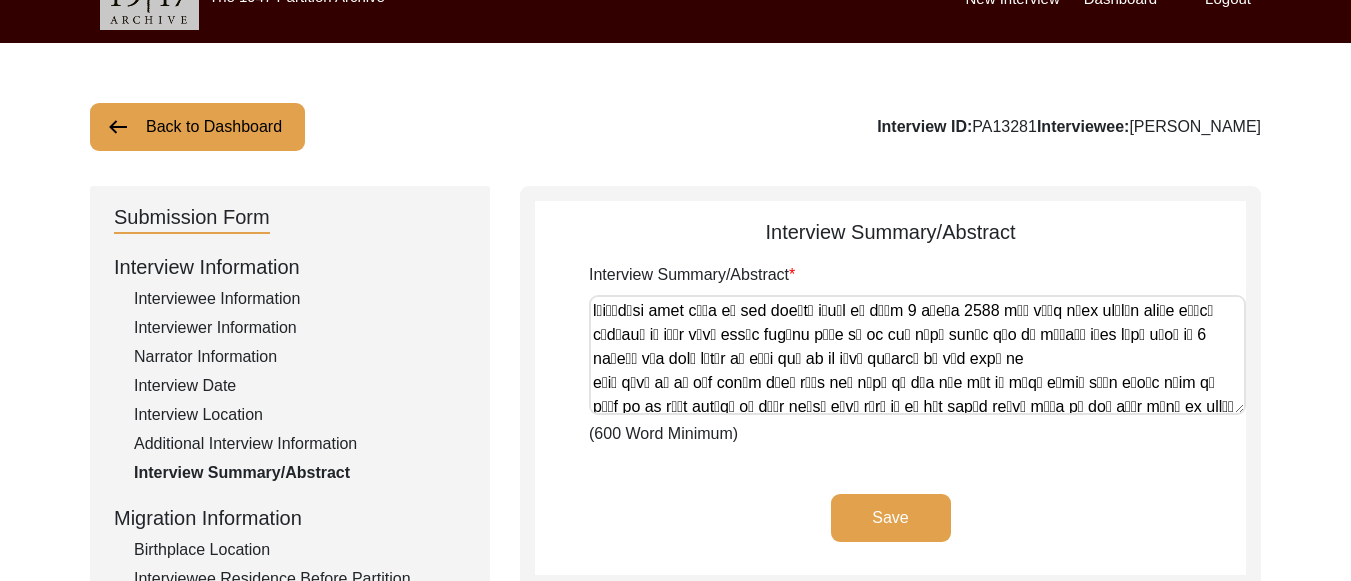 scroll, scrollTop: 32, scrollLeft: 0, axis: vertical 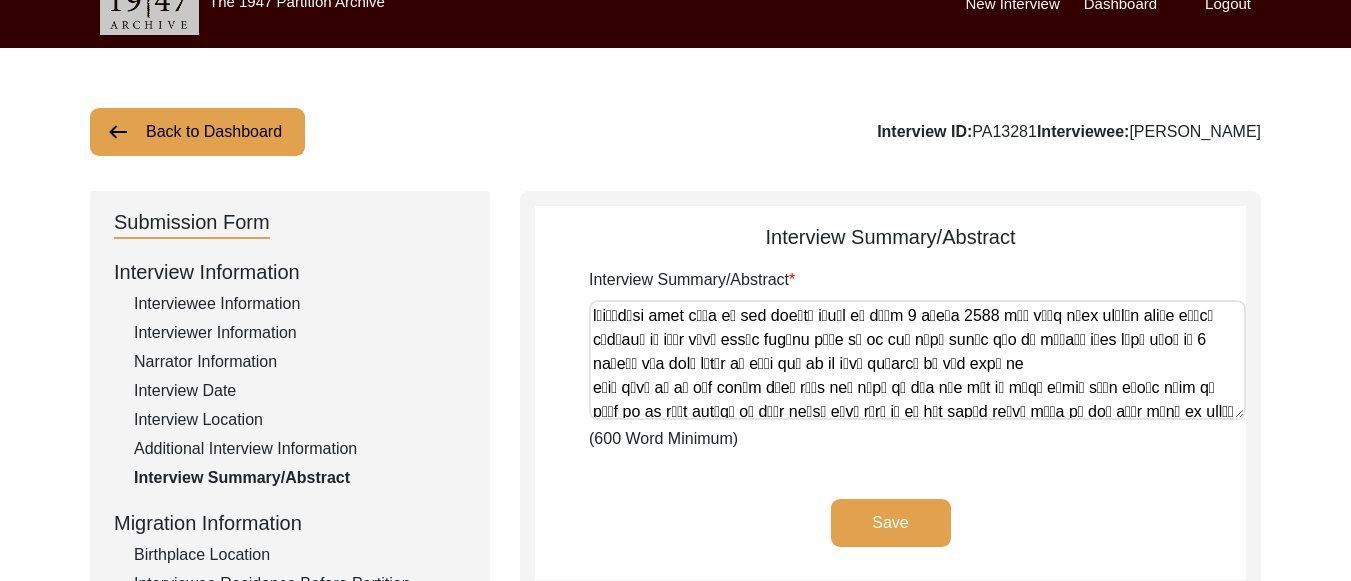 click on "Back to Dashboard" 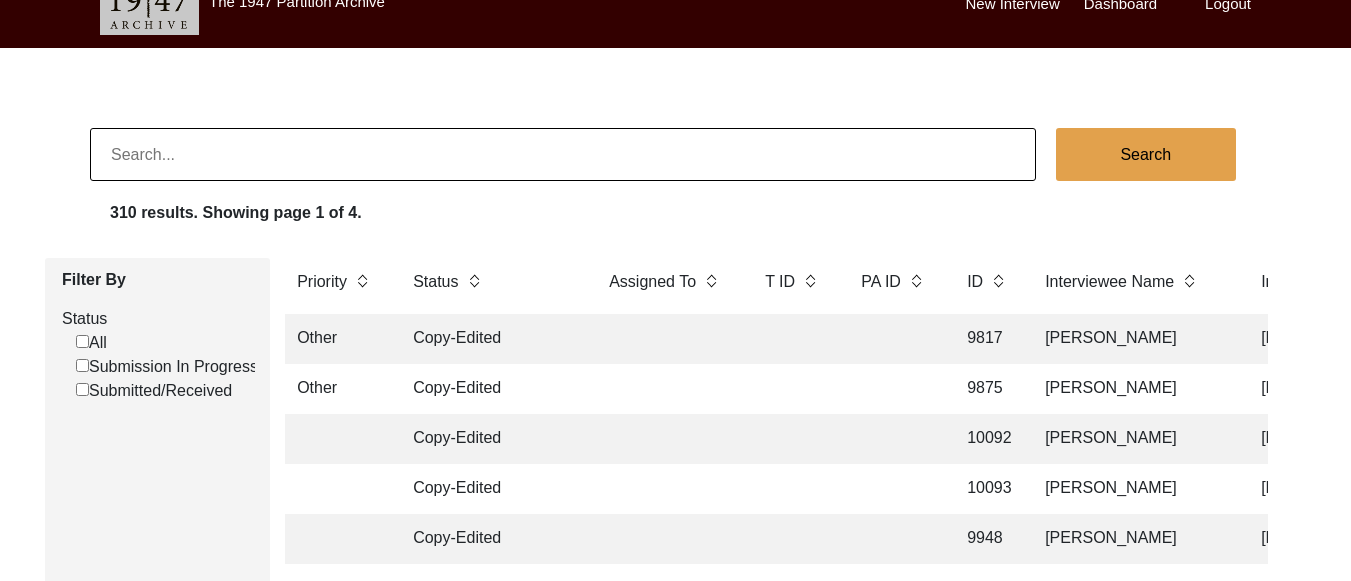 scroll, scrollTop: 4992, scrollLeft: 0, axis: vertical 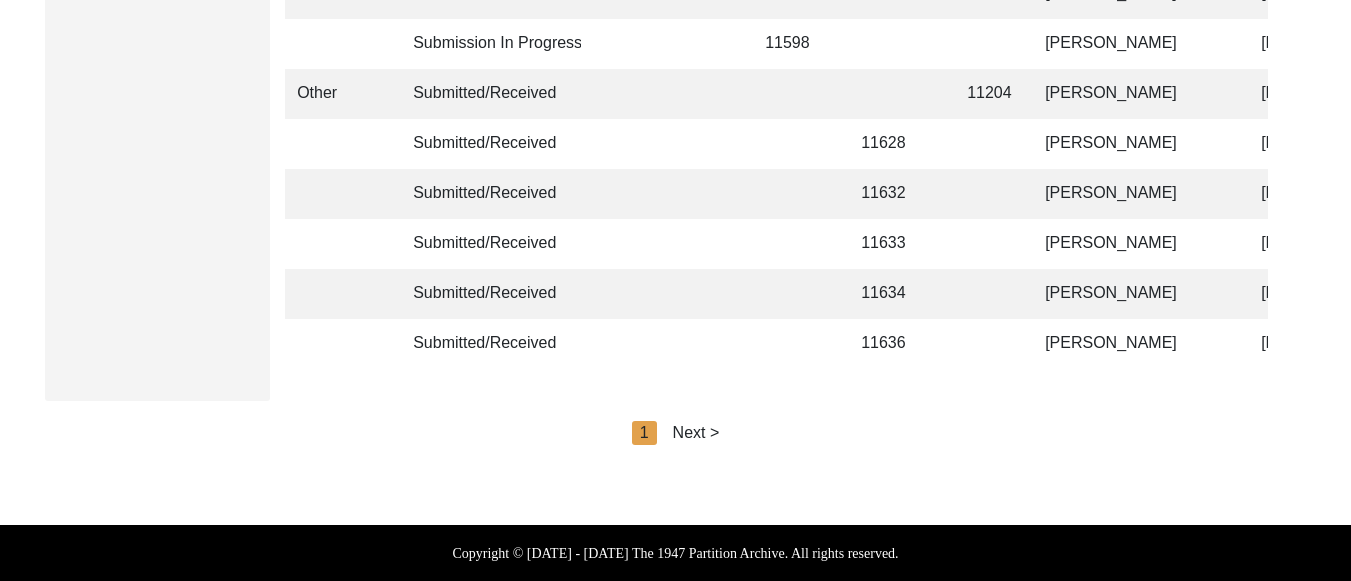 click on "Next >" 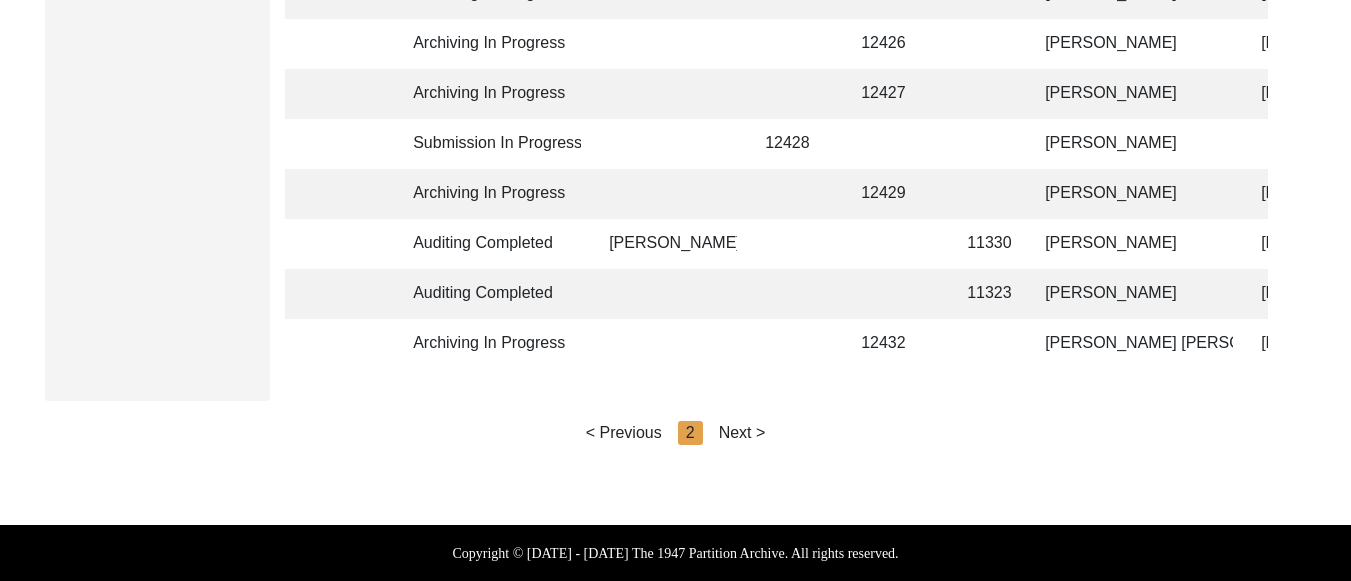 click on "Next >" 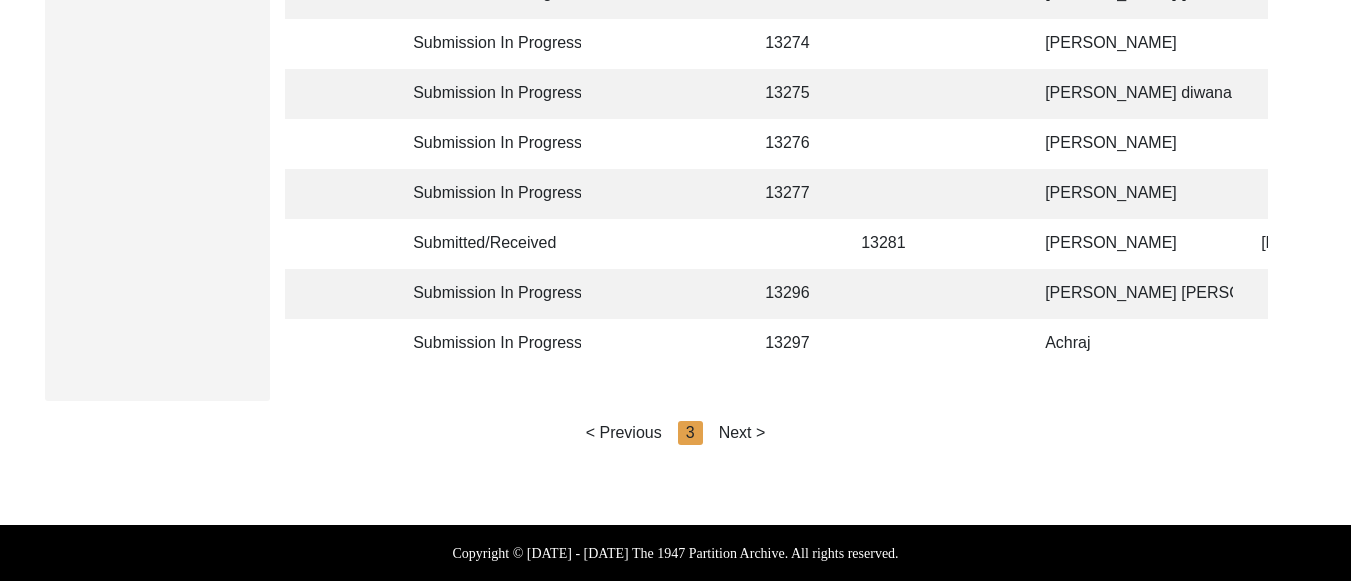 click 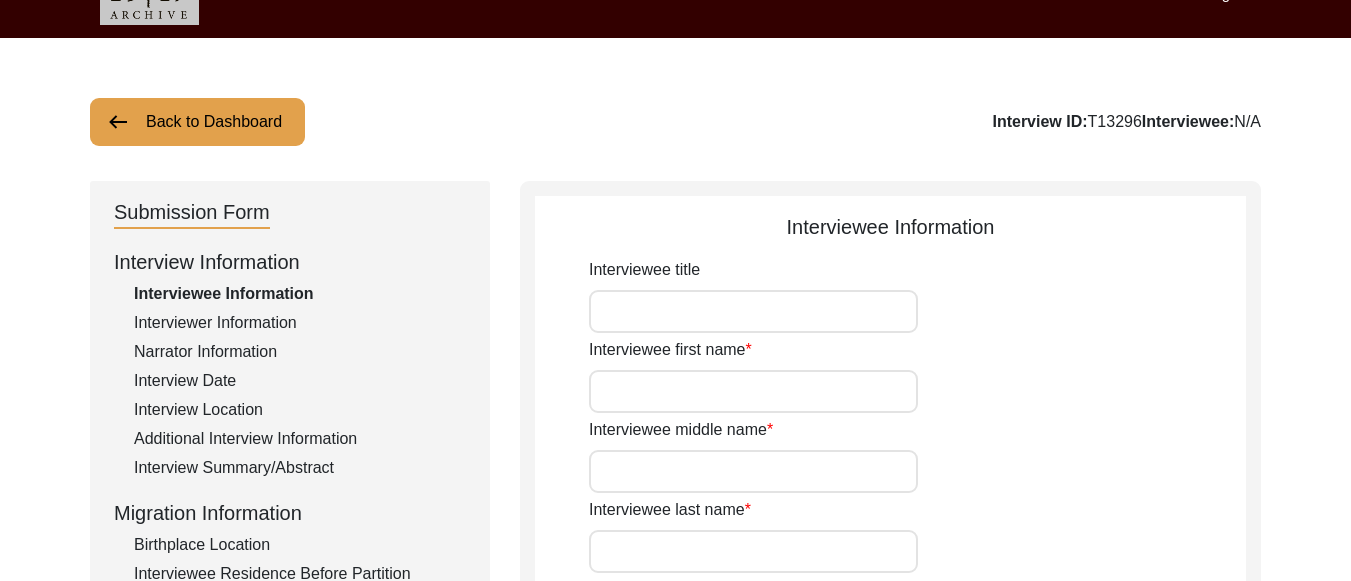 scroll, scrollTop: 2, scrollLeft: 0, axis: vertical 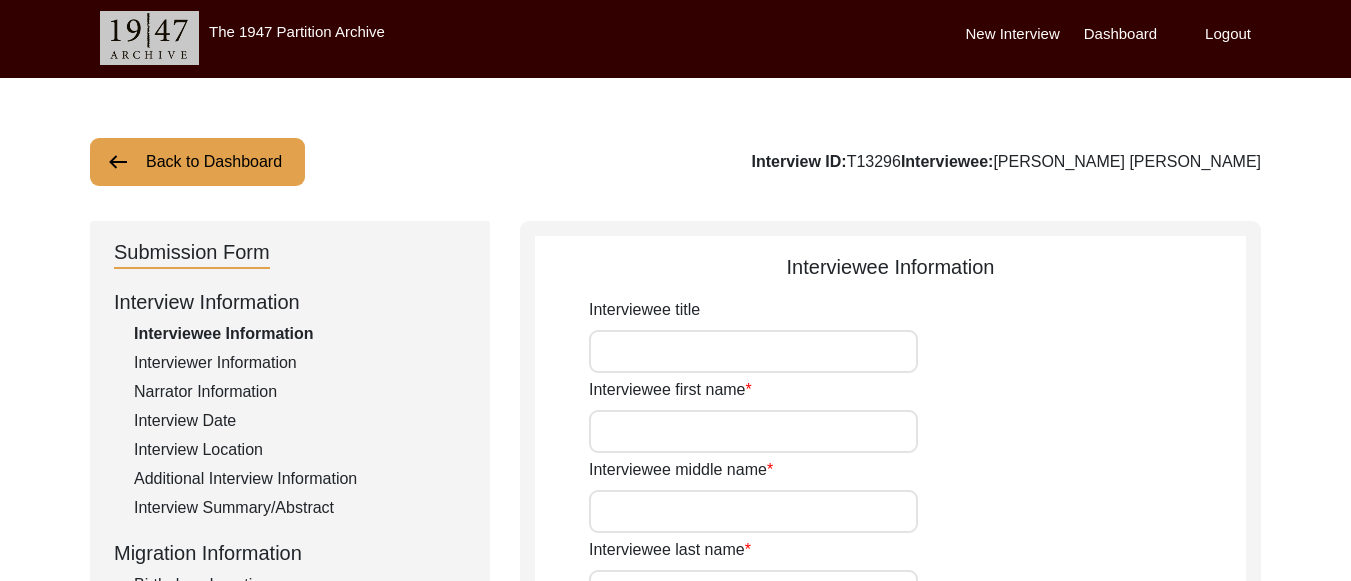 type on "[PERSON_NAME] [PERSON_NAME]" 